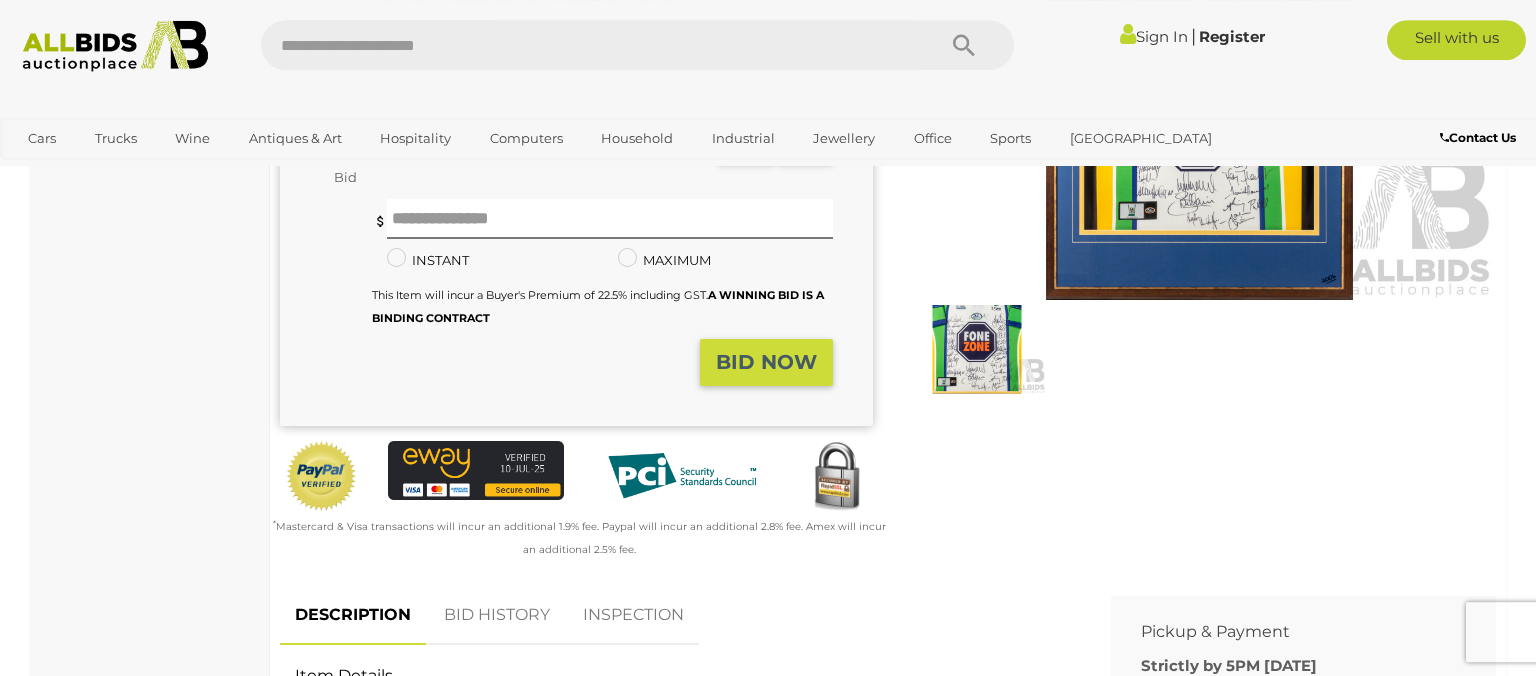 scroll, scrollTop: 0, scrollLeft: 0, axis: both 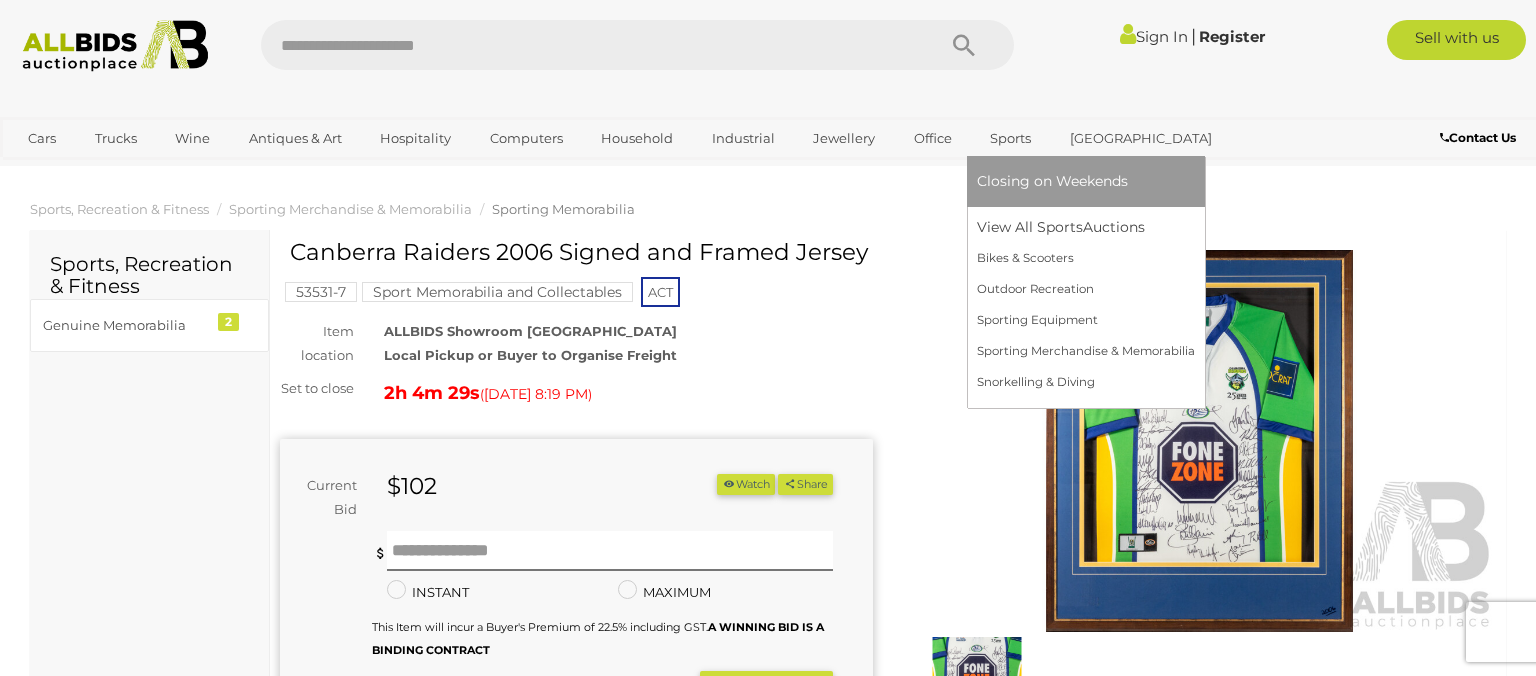 click on "Sports" at bounding box center [1010, 138] 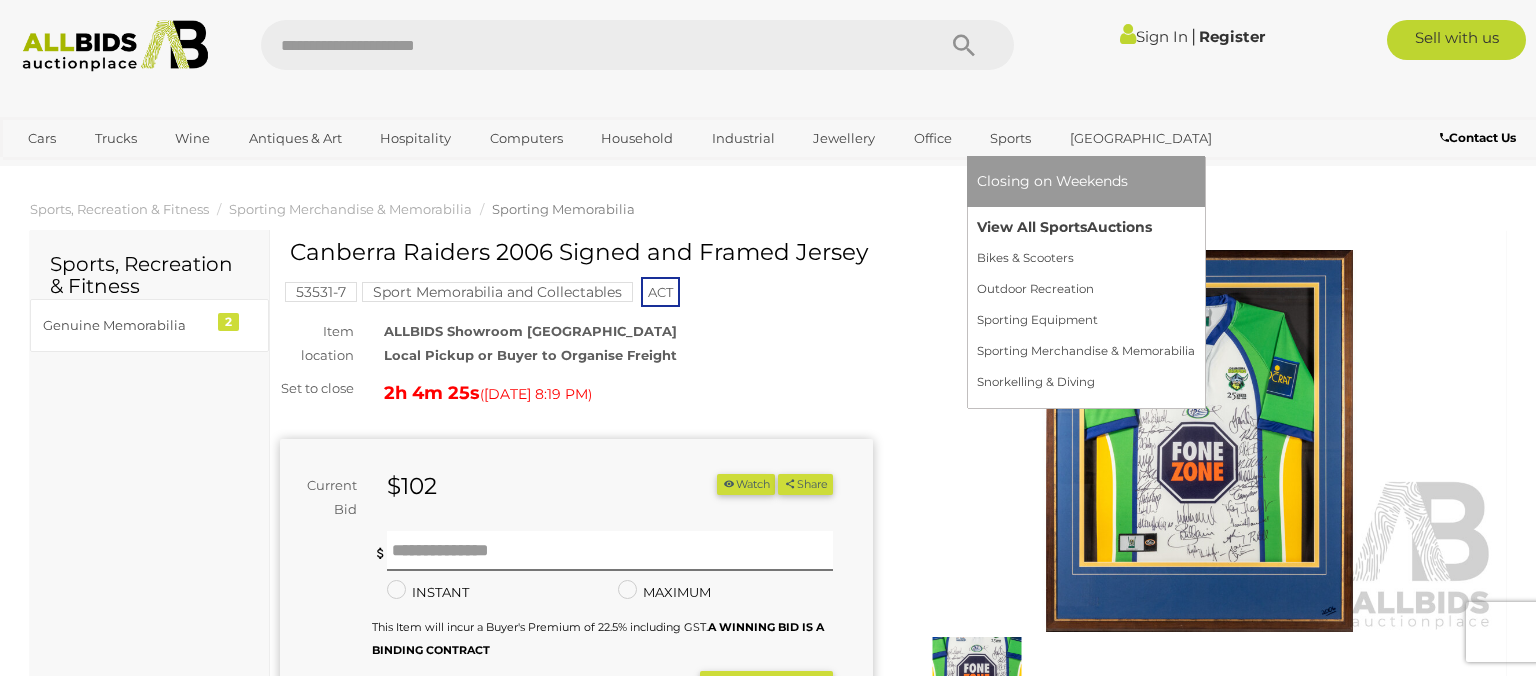 click on "View All Sports  Auctions" at bounding box center [1086, 227] 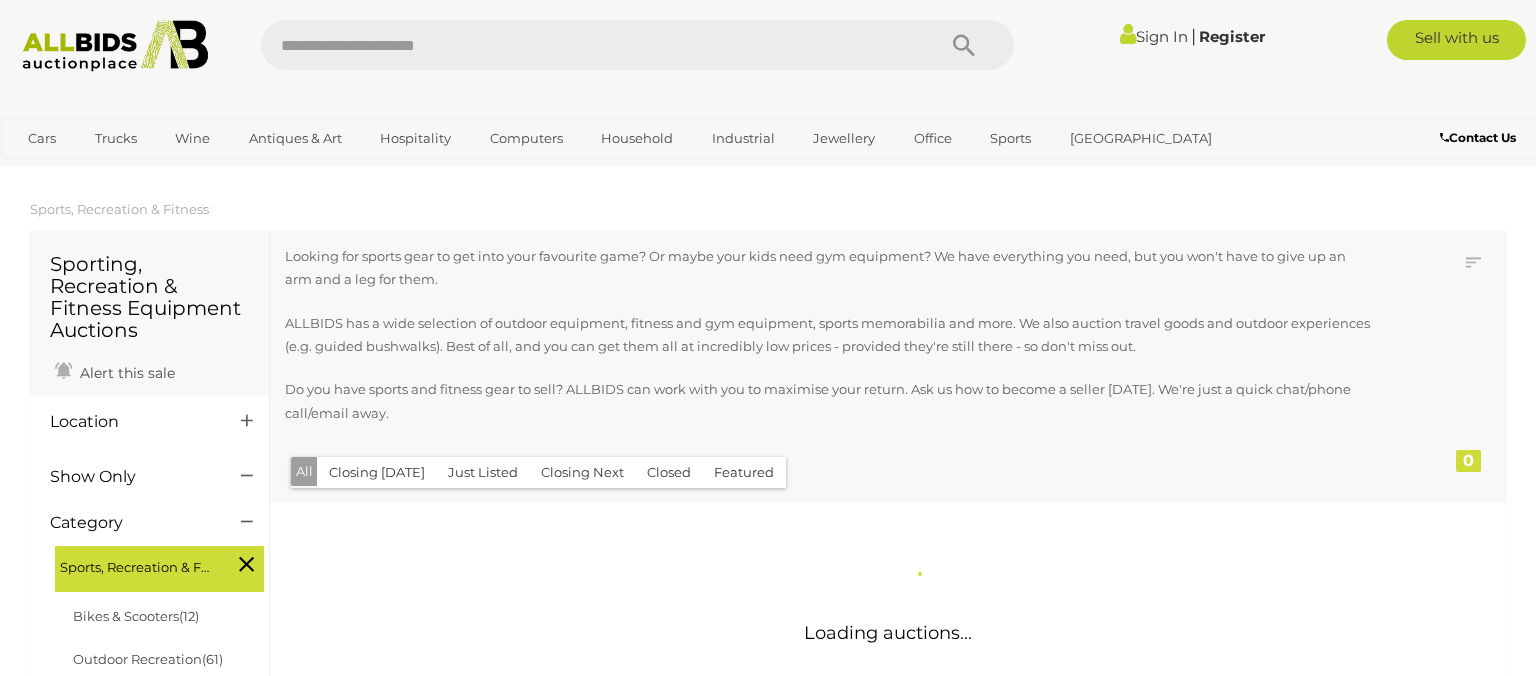 scroll, scrollTop: 0, scrollLeft: 0, axis: both 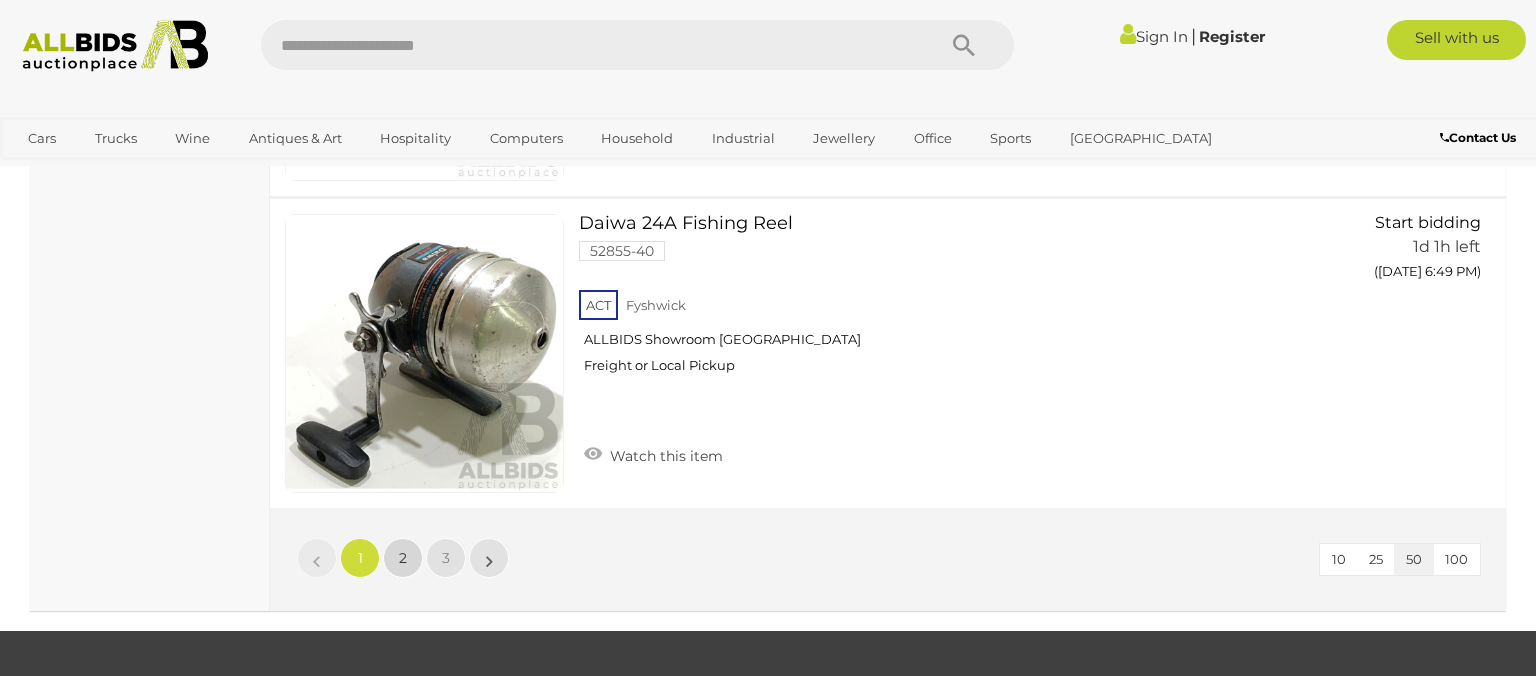 click on "2" at bounding box center (403, 558) 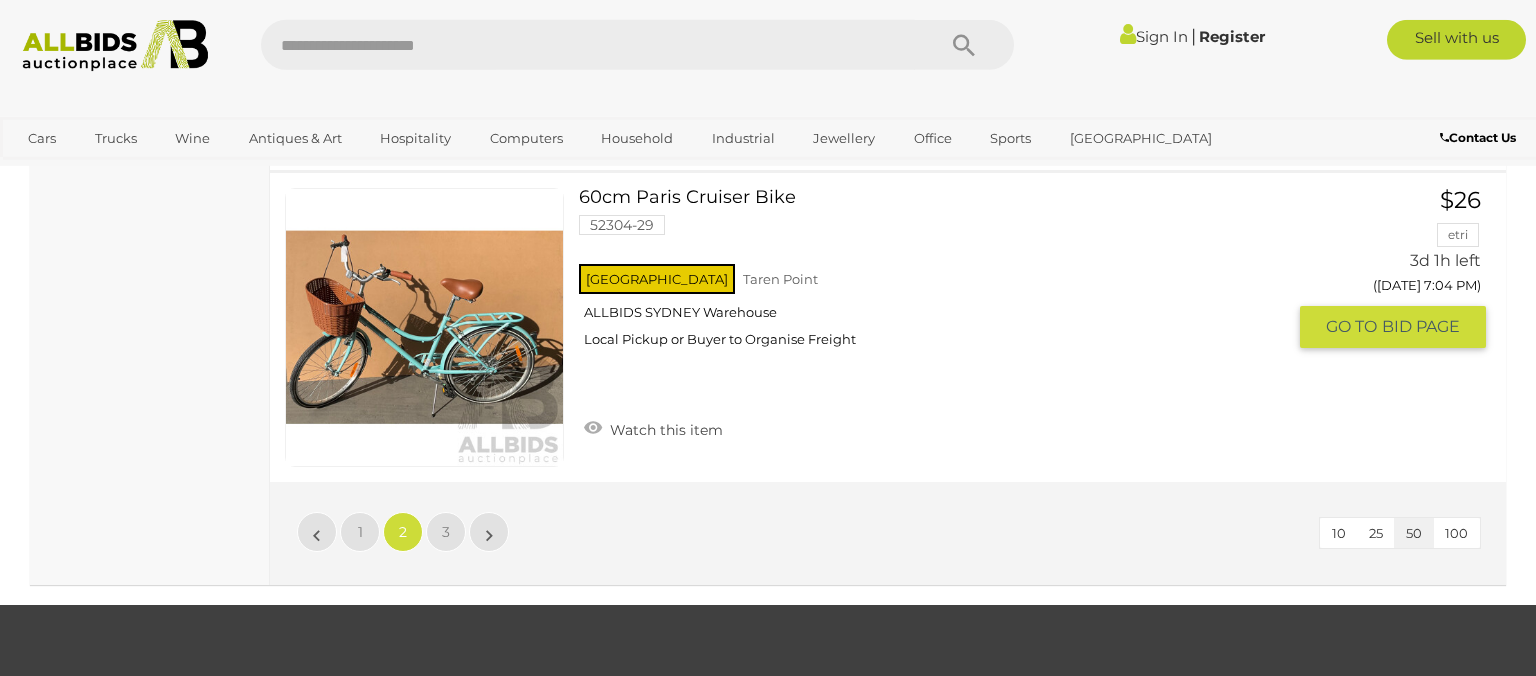 scroll, scrollTop: 15860, scrollLeft: 0, axis: vertical 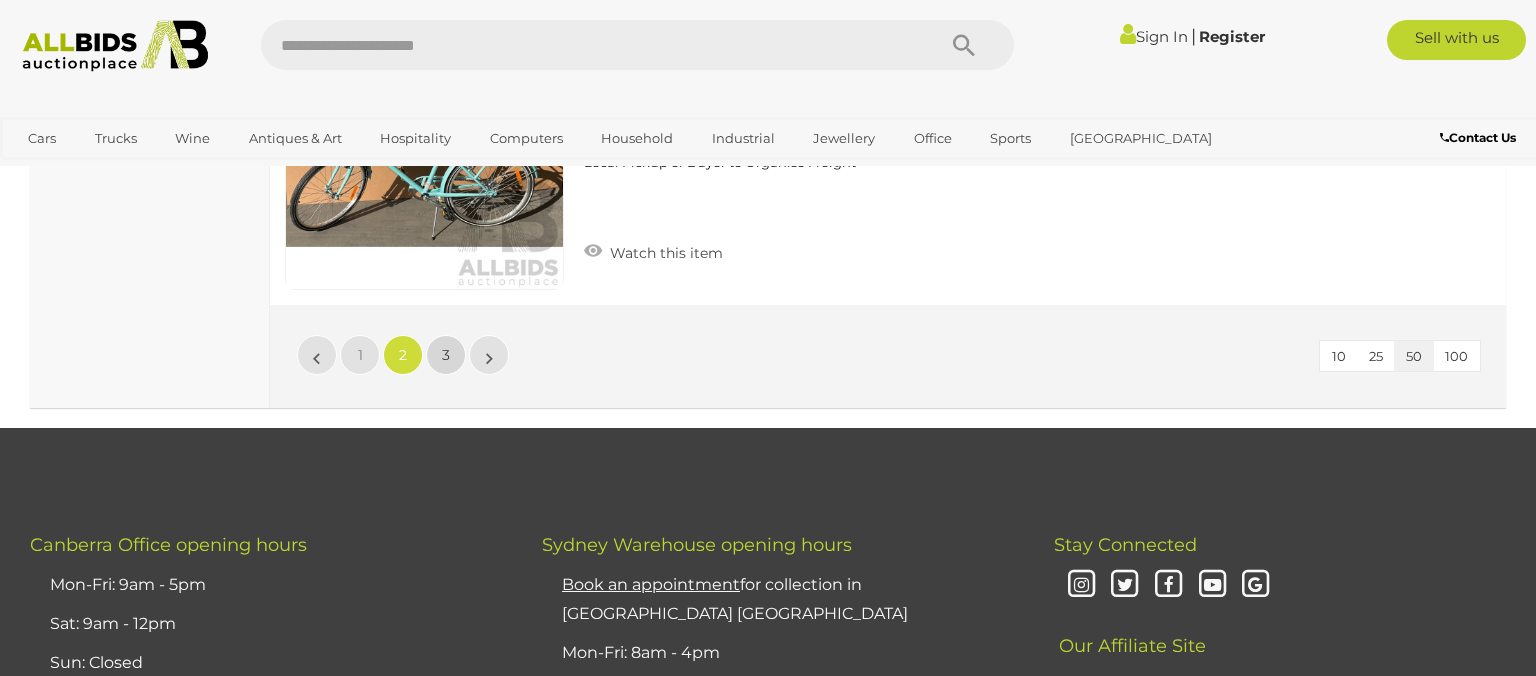 click on "3" at bounding box center [446, 355] 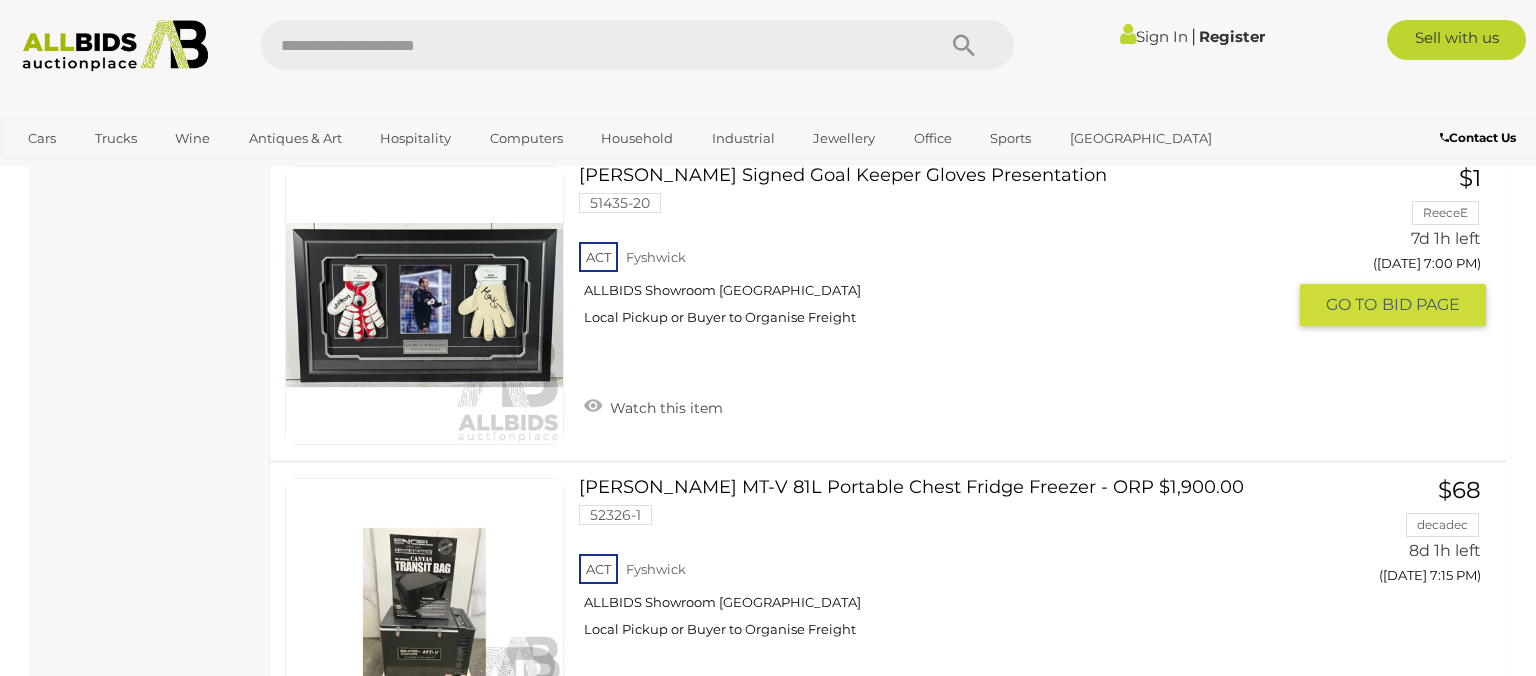 scroll, scrollTop: 5934, scrollLeft: 0, axis: vertical 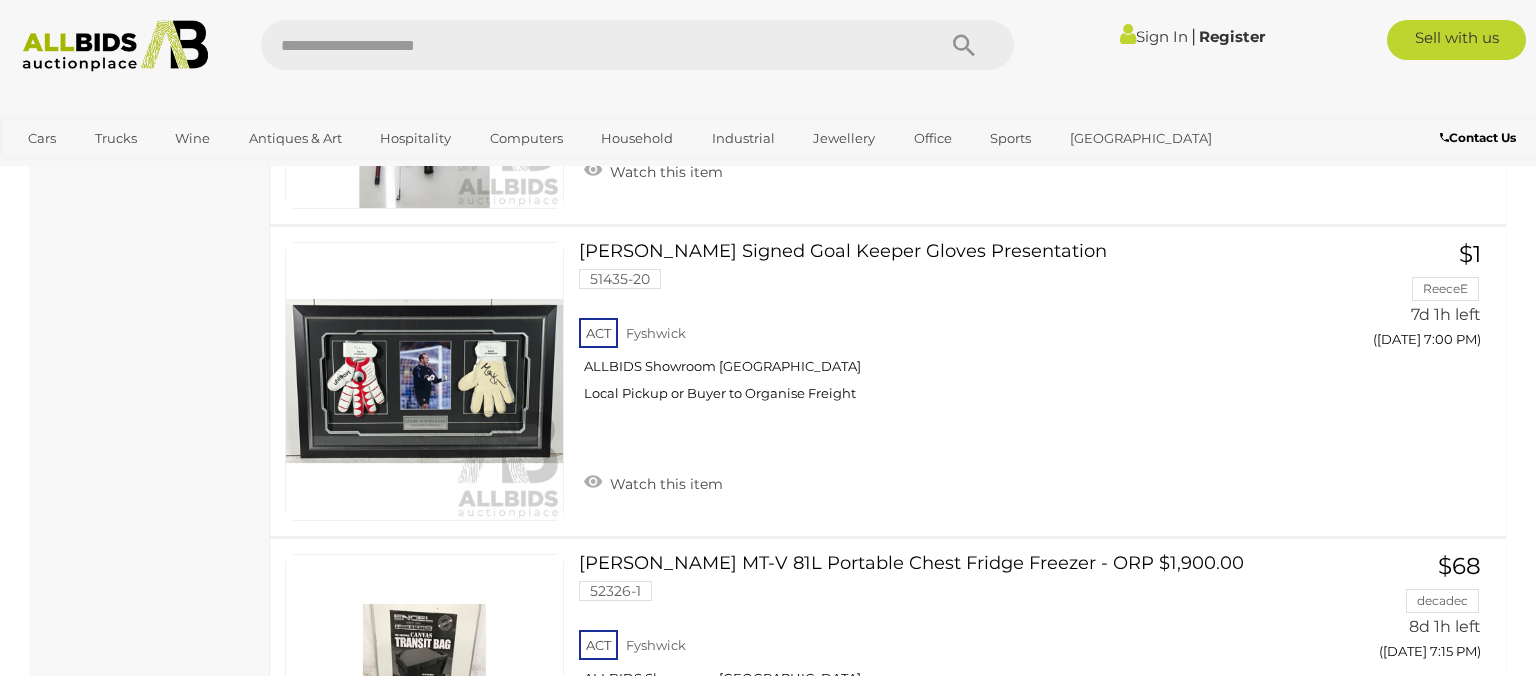 click on "Sign In" at bounding box center [1154, 36] 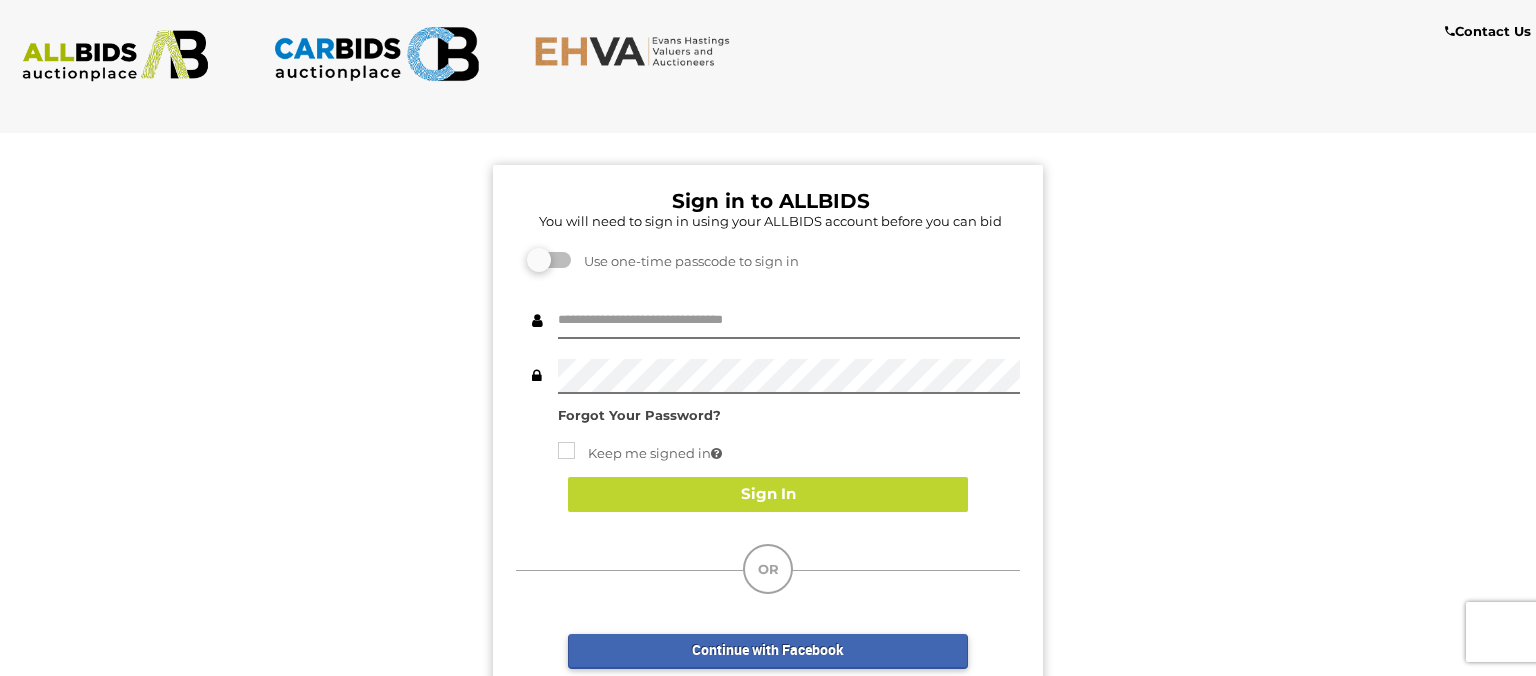 scroll, scrollTop: 0, scrollLeft: 0, axis: both 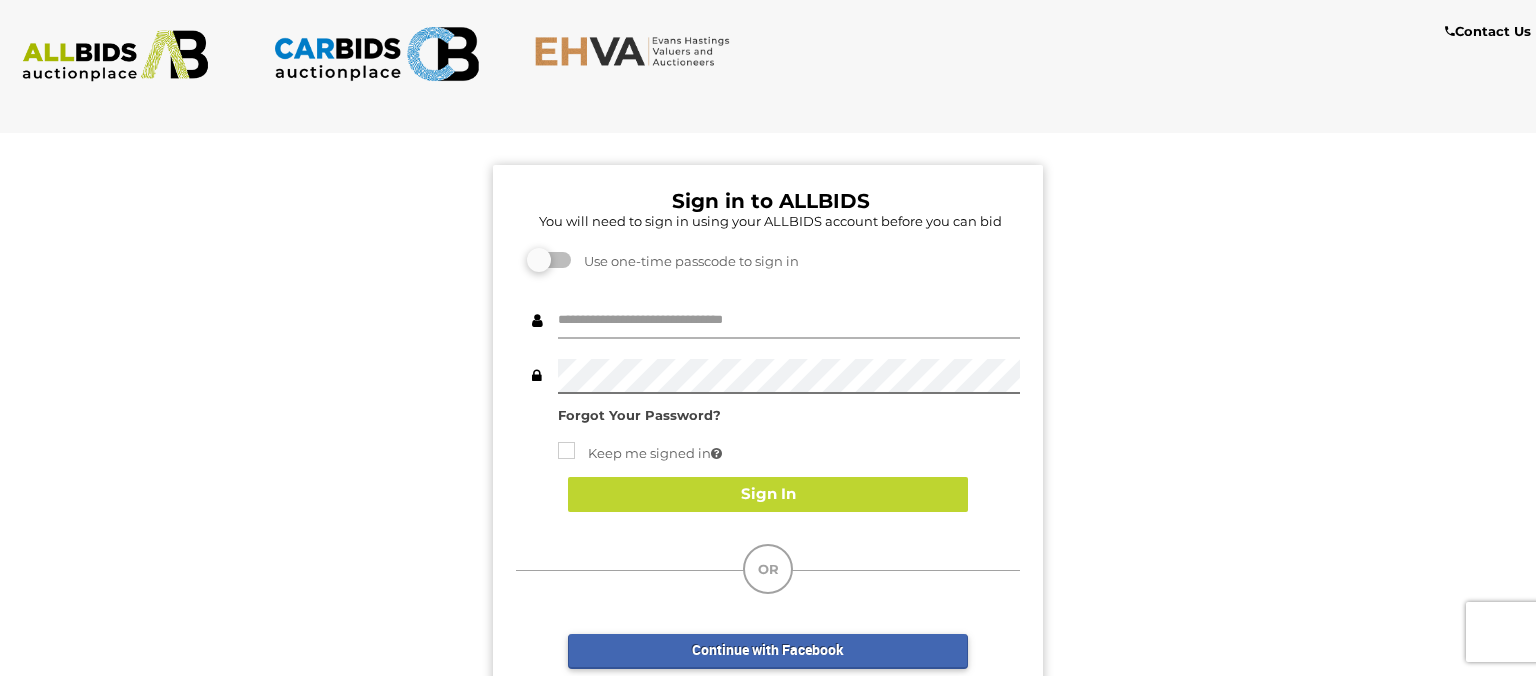 click at bounding box center (789, 321) 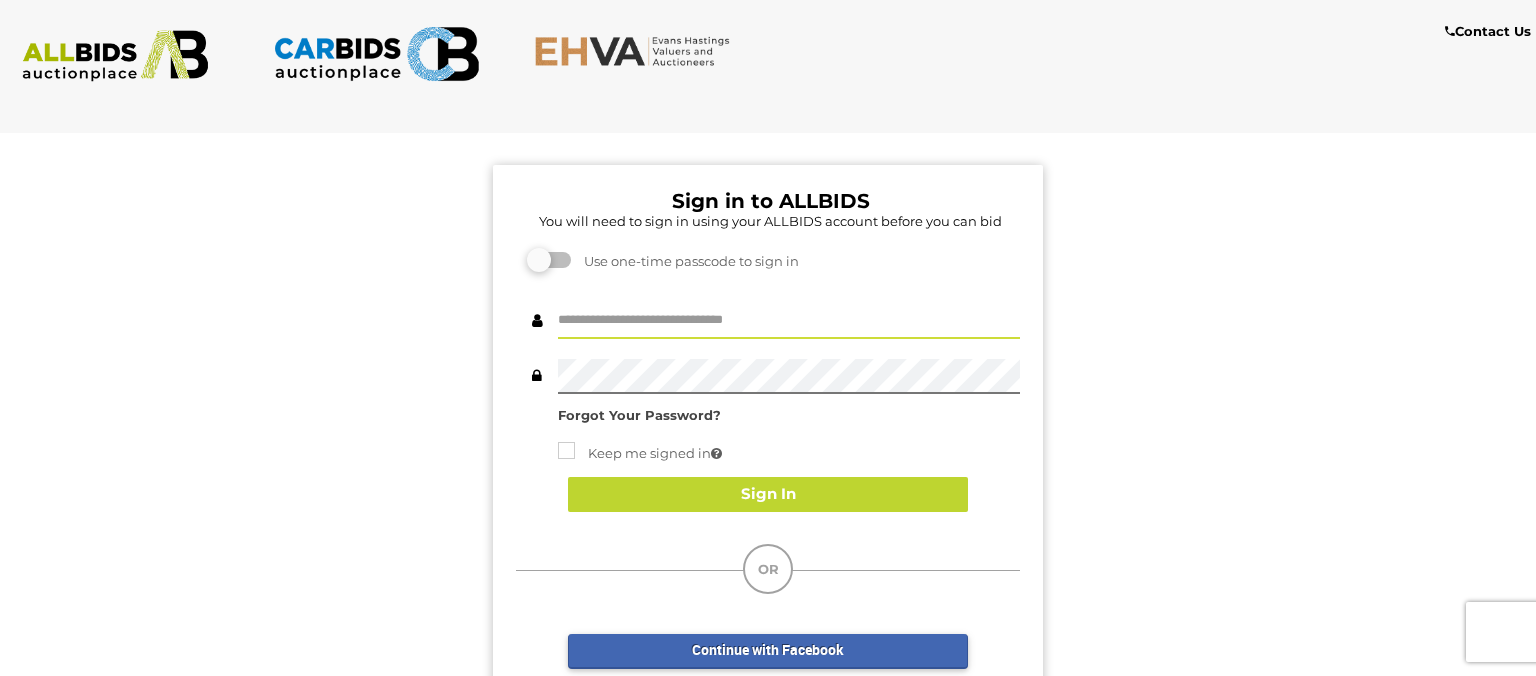 click at bounding box center (789, 321) 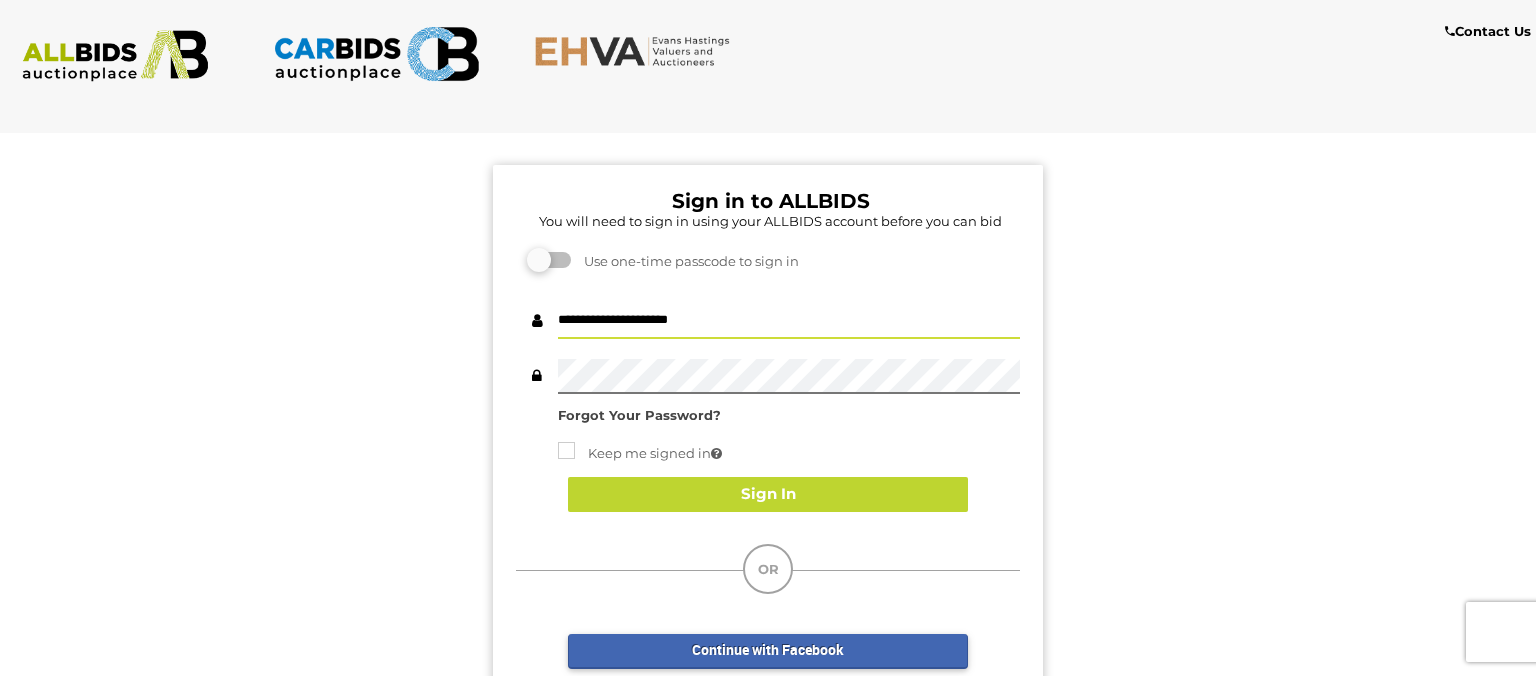 drag, startPoint x: 724, startPoint y: 321, endPoint x: 556, endPoint y: 311, distance: 168.29736 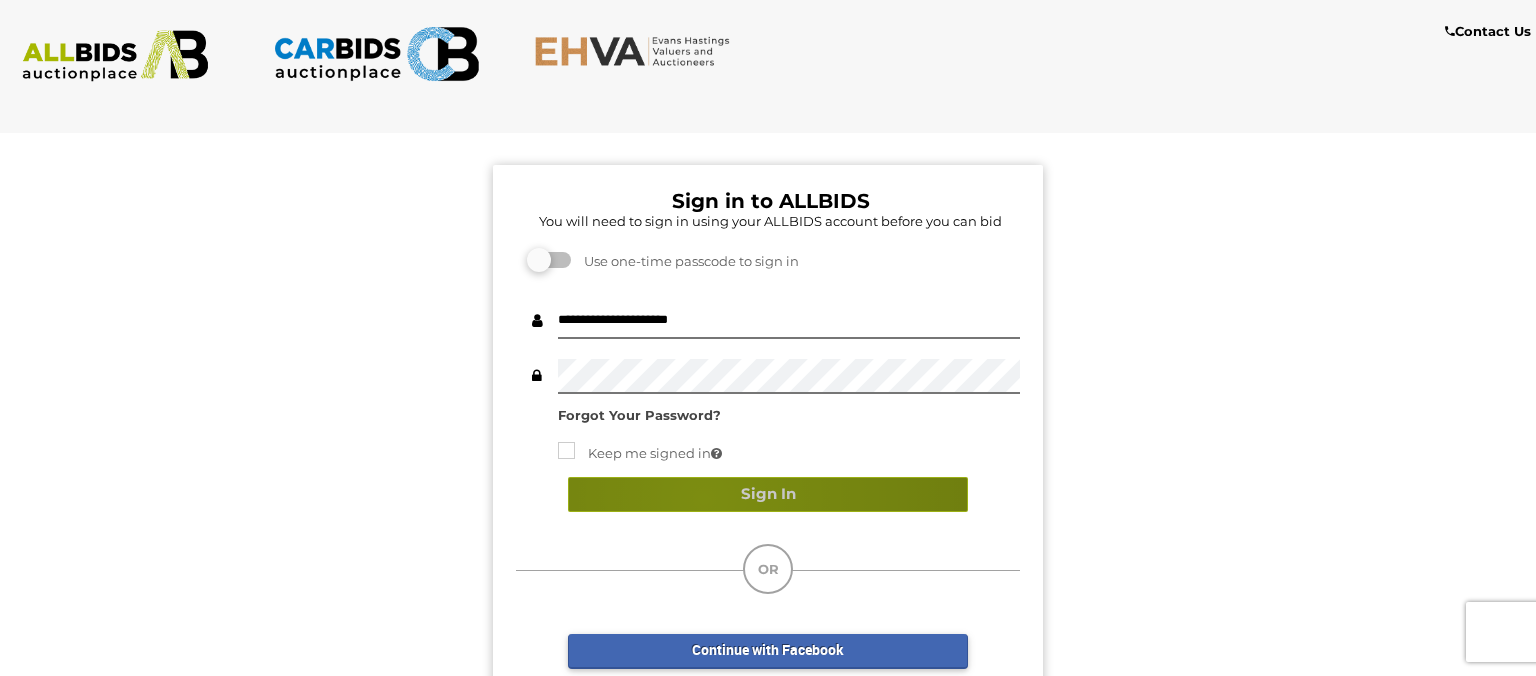 click on "Sign In" at bounding box center [768, 494] 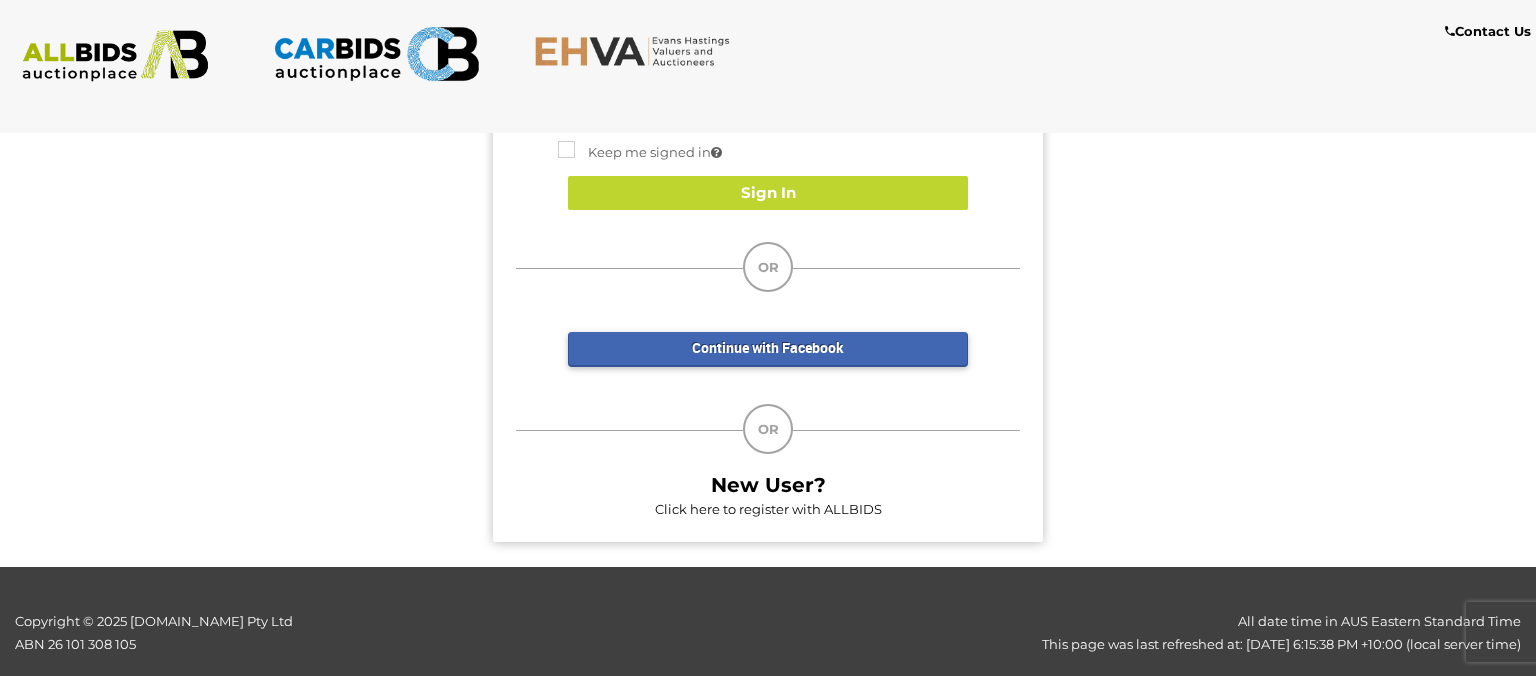scroll, scrollTop: 0, scrollLeft: 0, axis: both 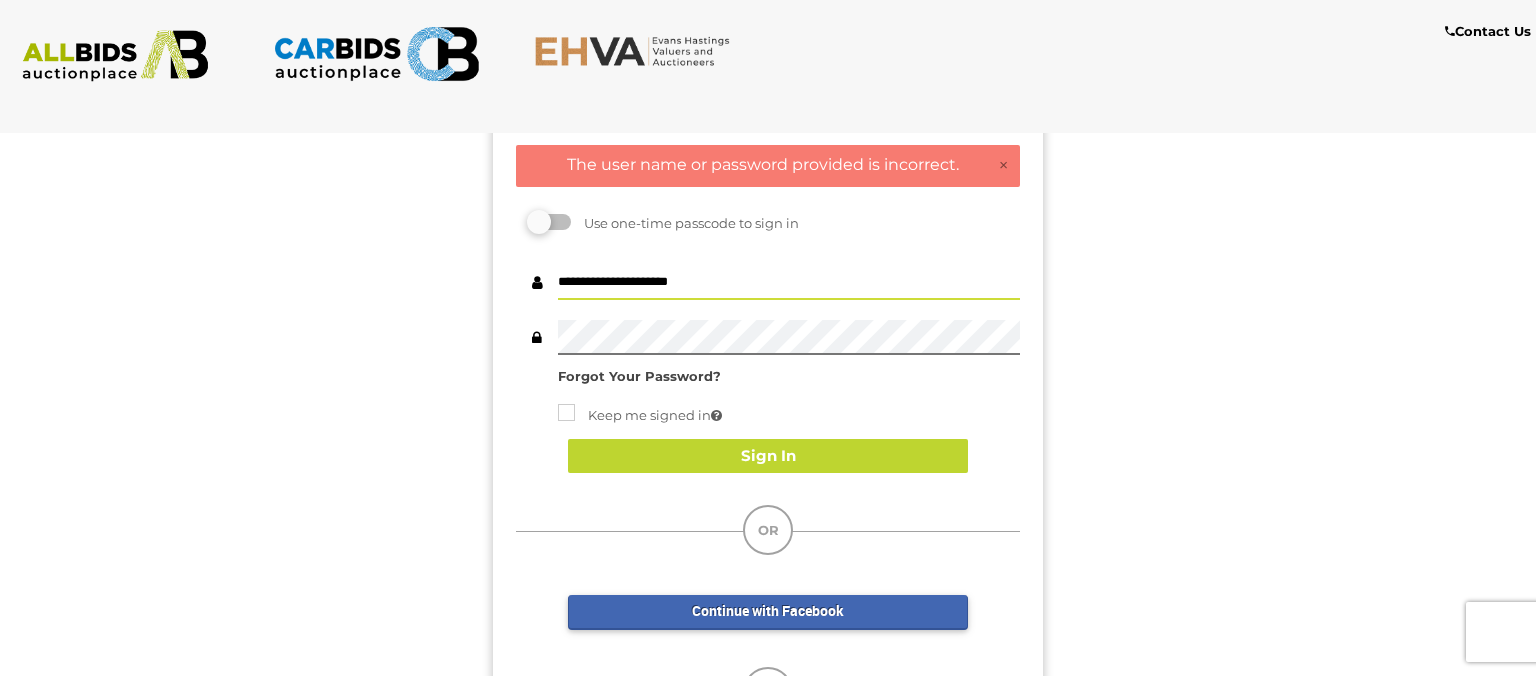 drag, startPoint x: 738, startPoint y: 278, endPoint x: 582, endPoint y: 273, distance: 156.08011 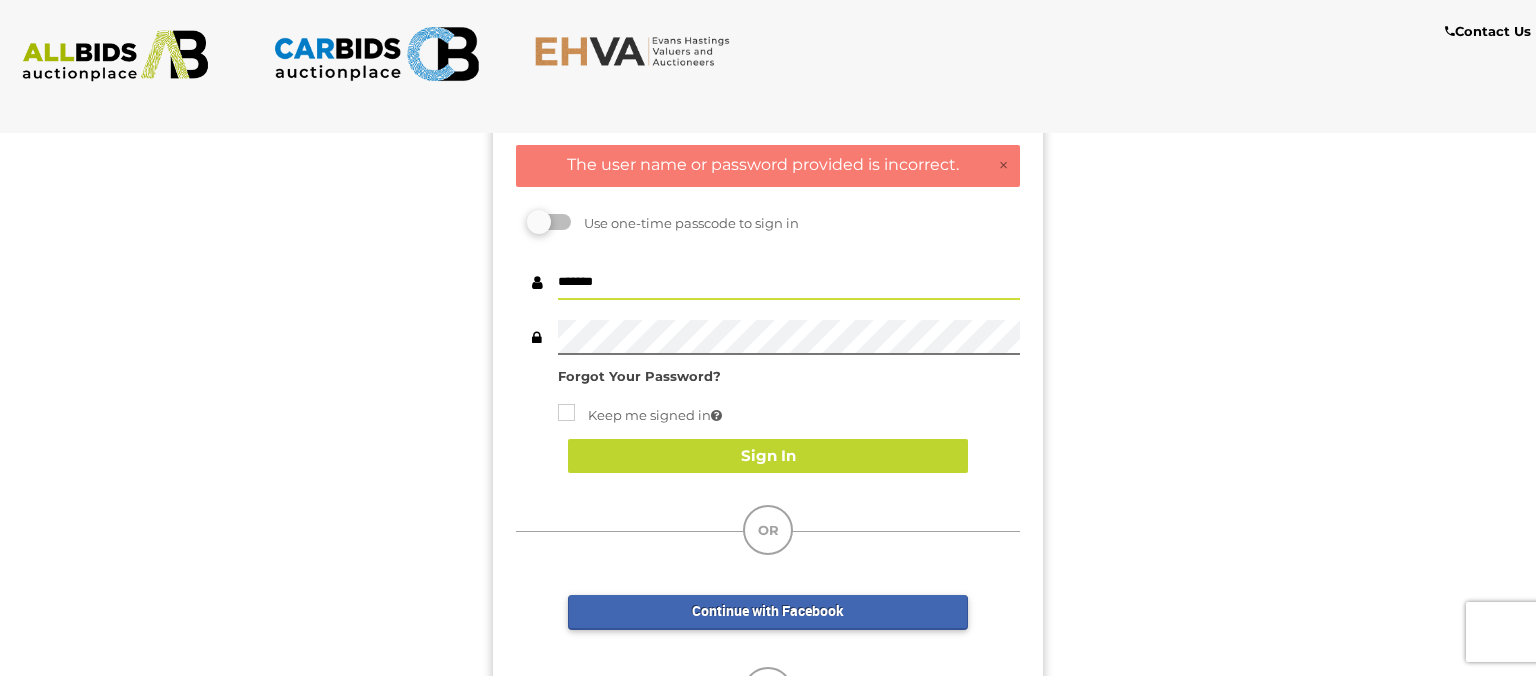 type on "*******" 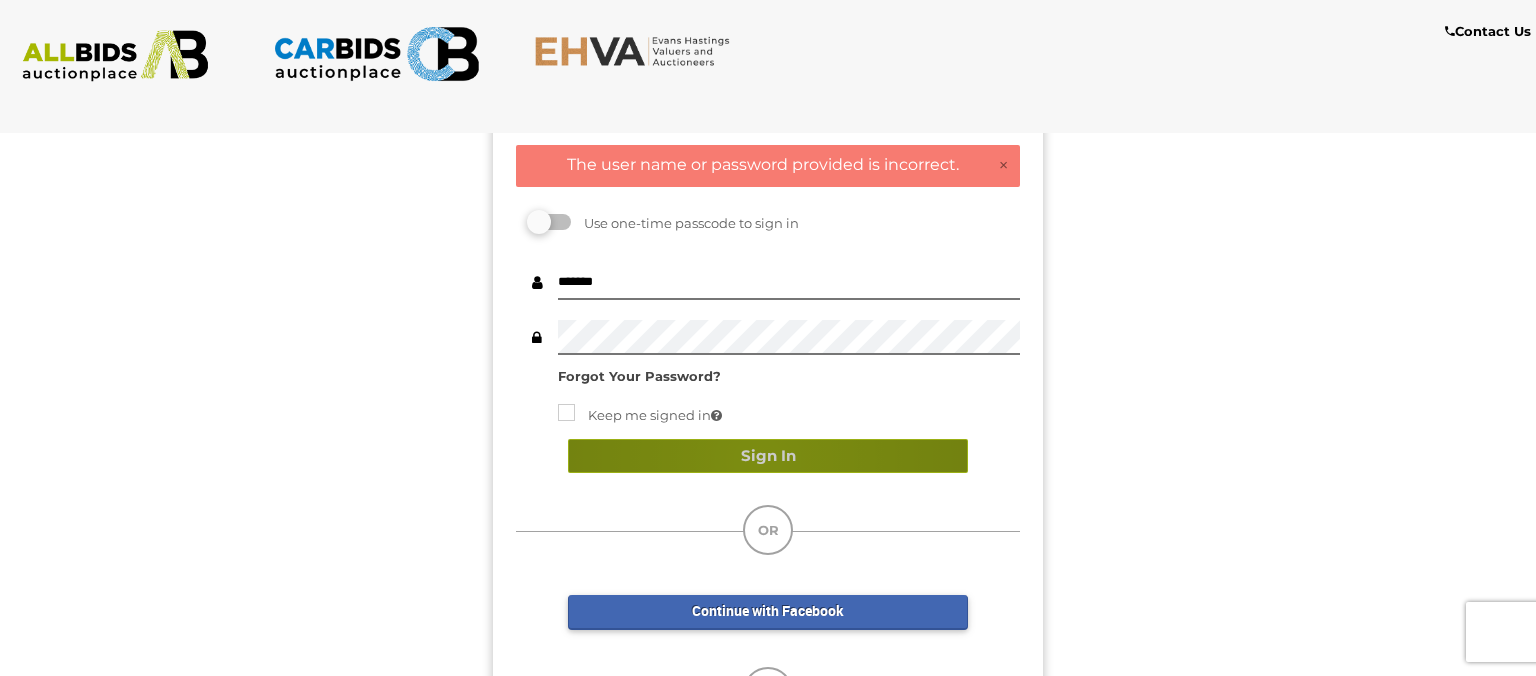 click on "Sign In" at bounding box center (768, 456) 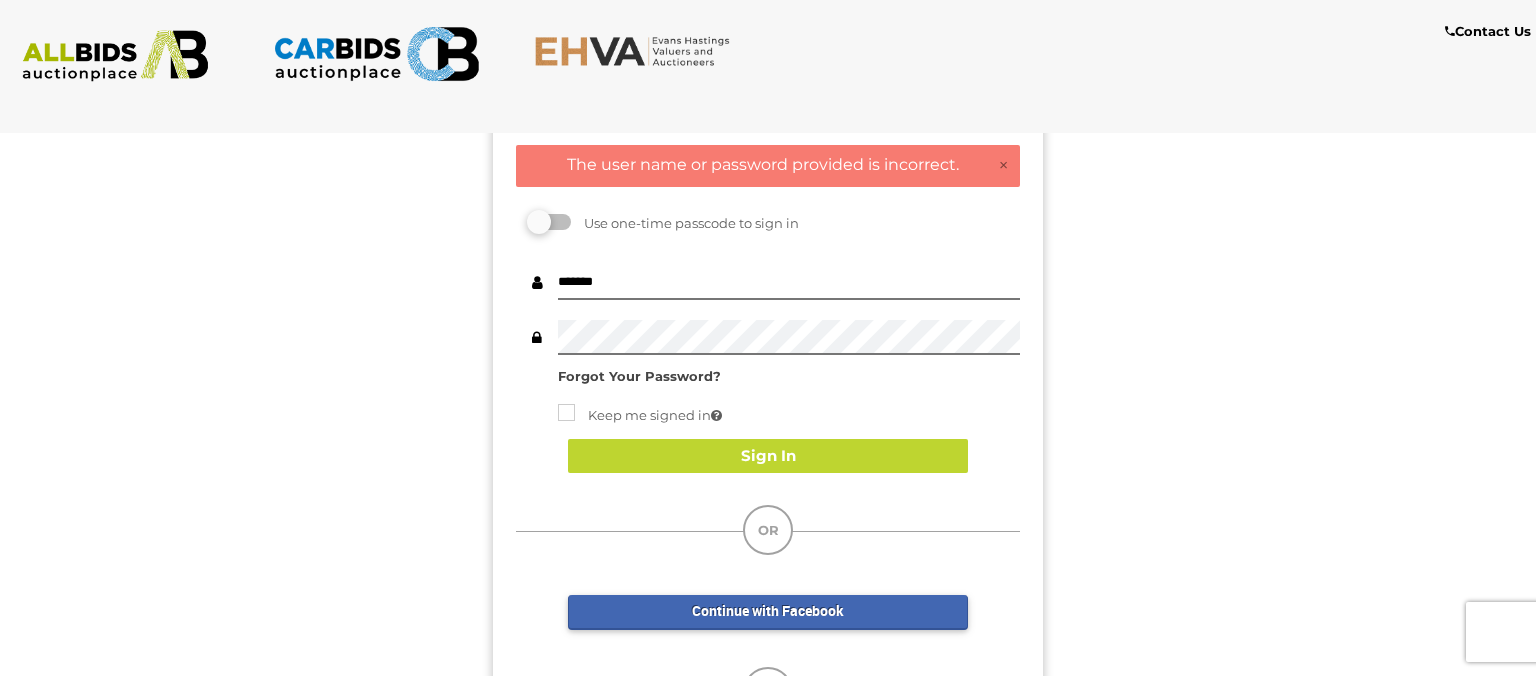 click on "Forgot Your Password?" at bounding box center (639, 376) 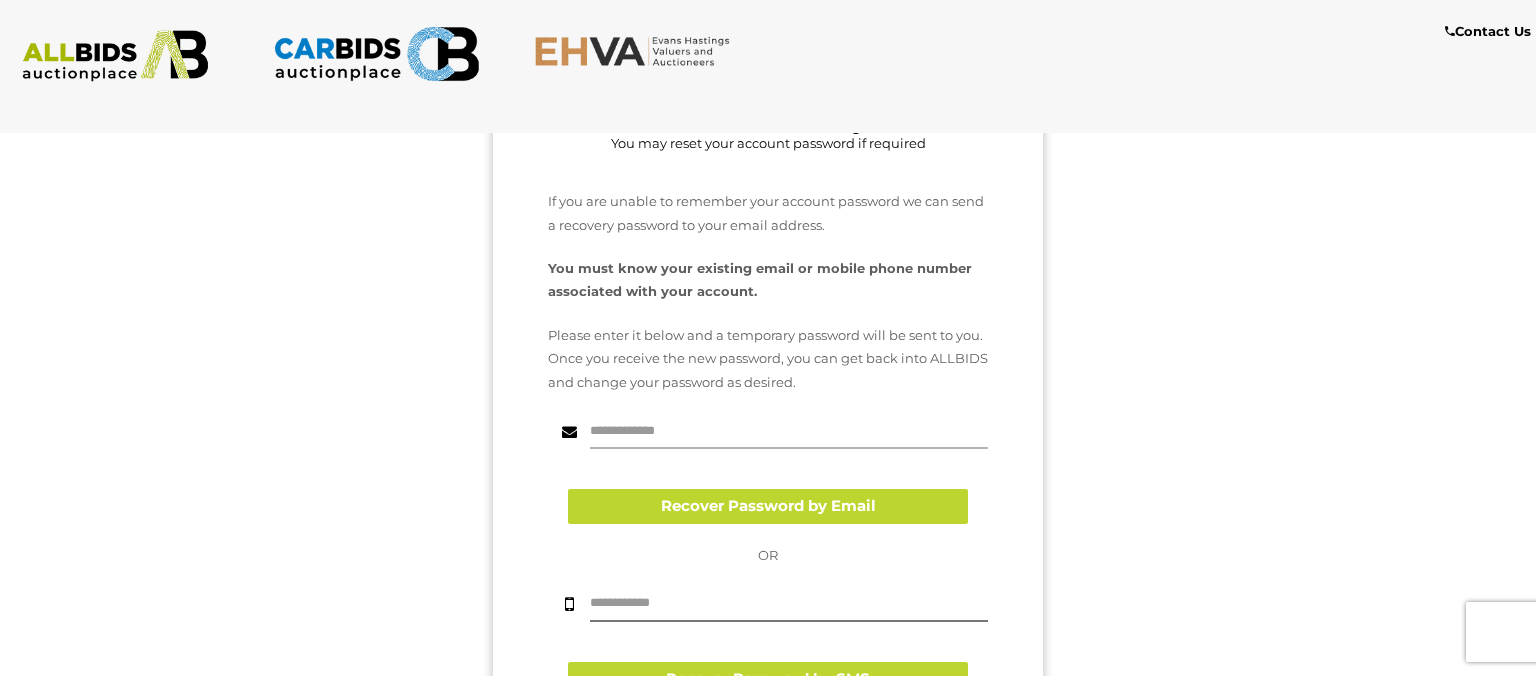 click at bounding box center [789, 431] 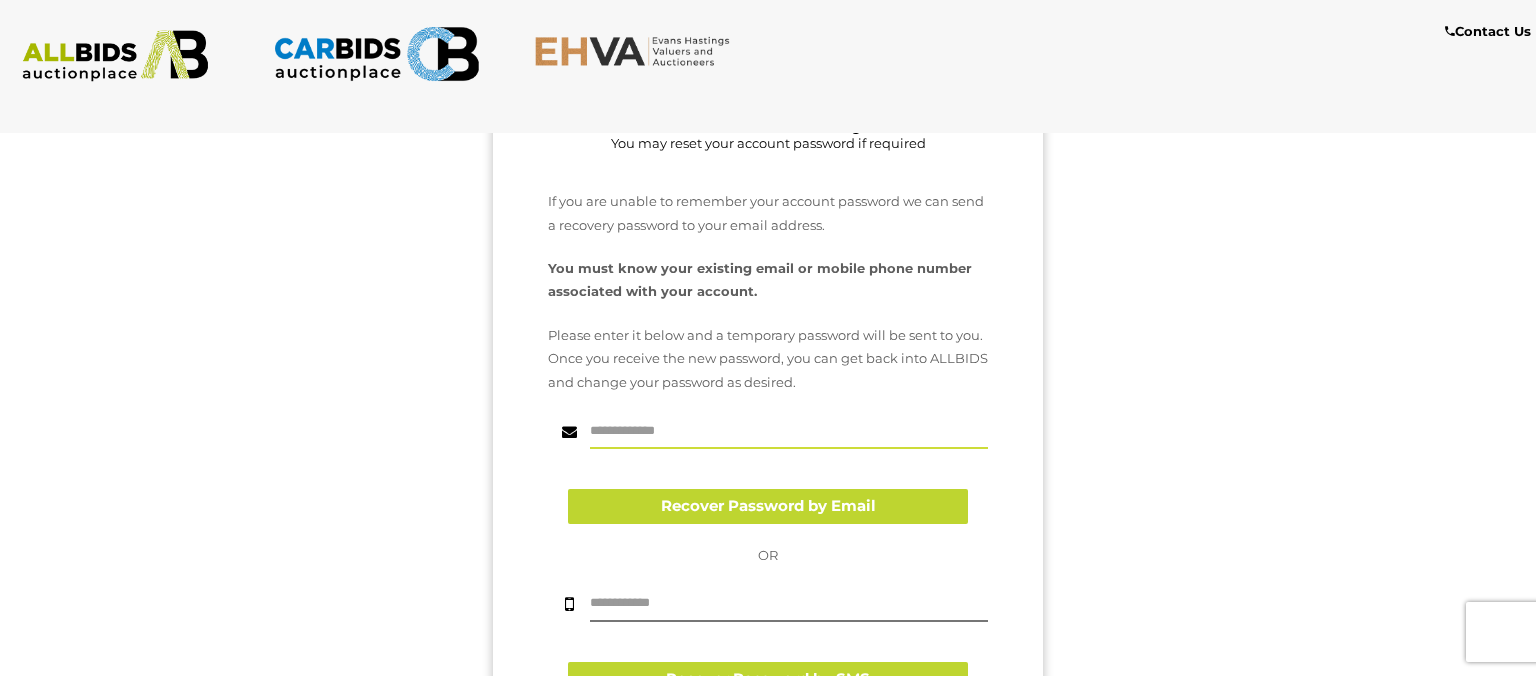 paste on "**********" 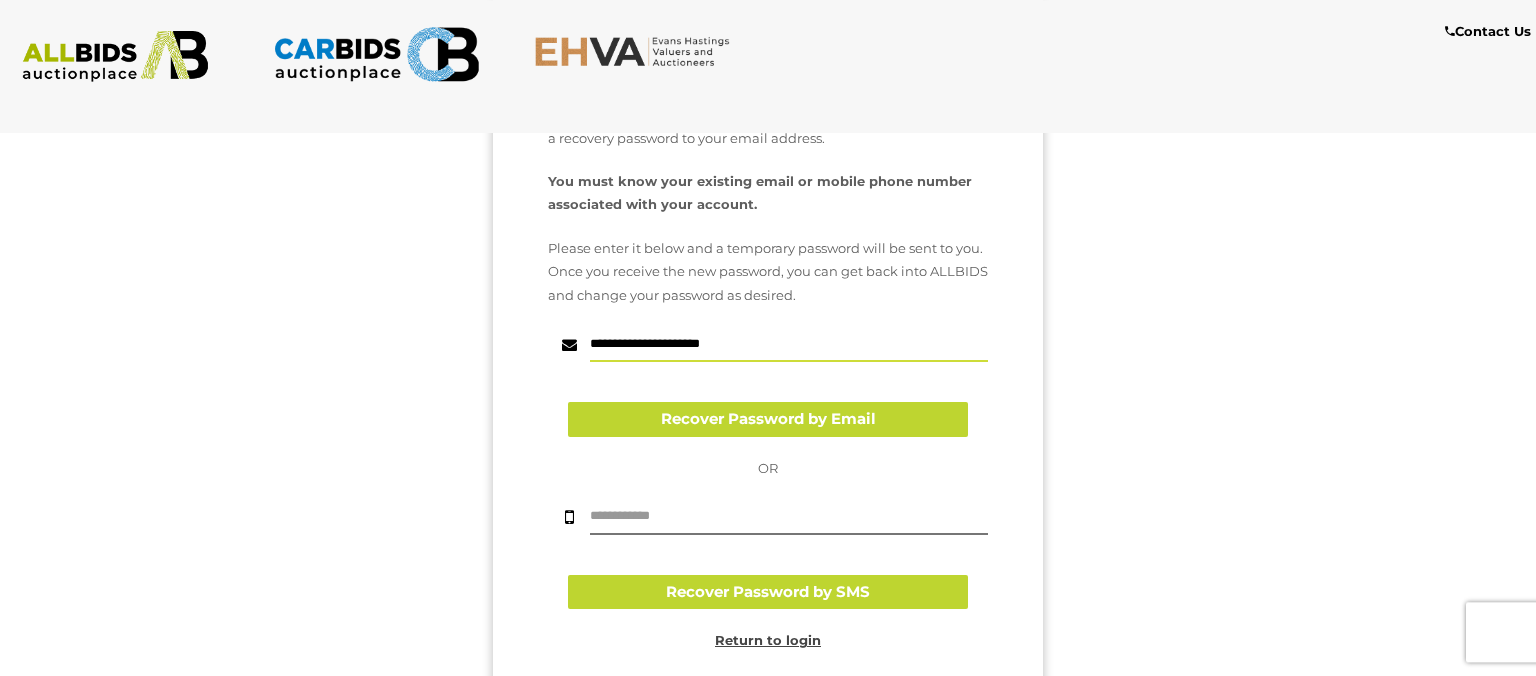 scroll, scrollTop: 147, scrollLeft: 0, axis: vertical 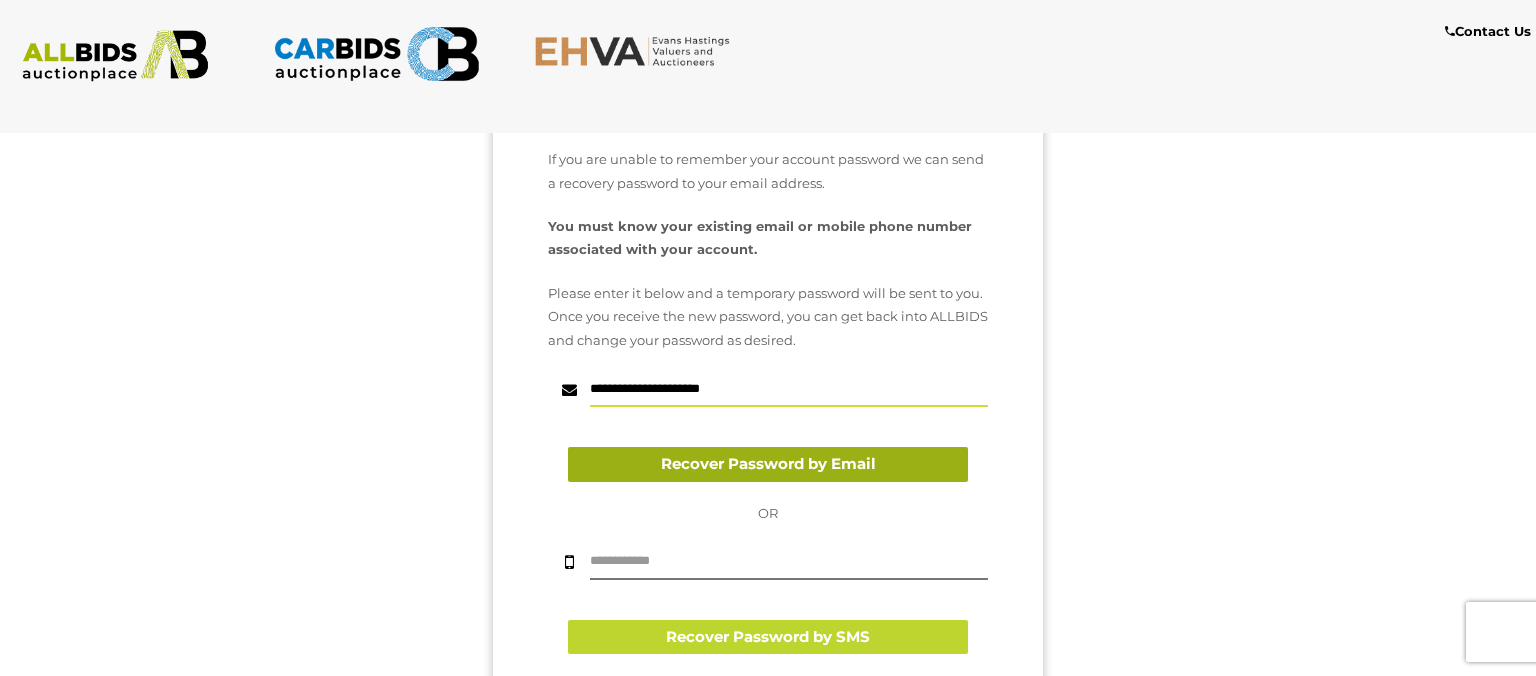 type on "**********" 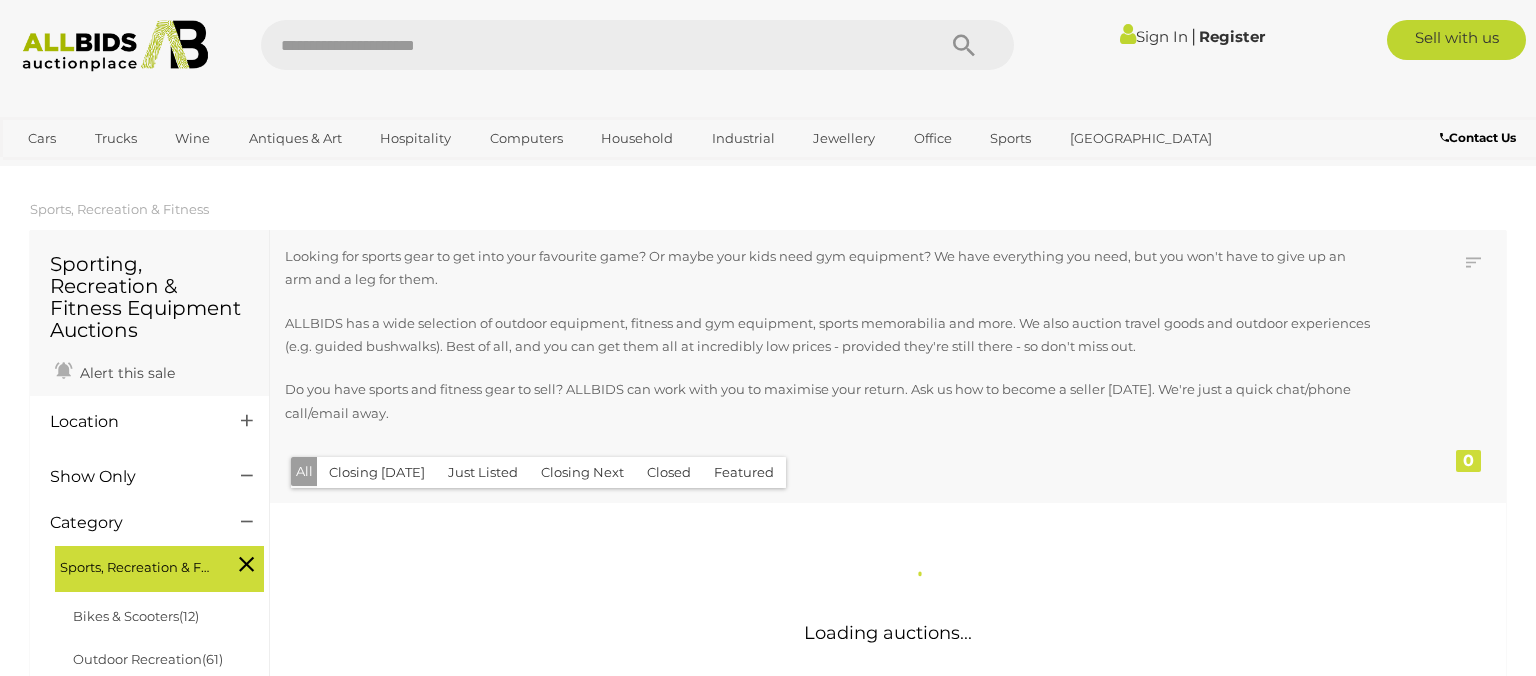 scroll, scrollTop: 0, scrollLeft: 0, axis: both 